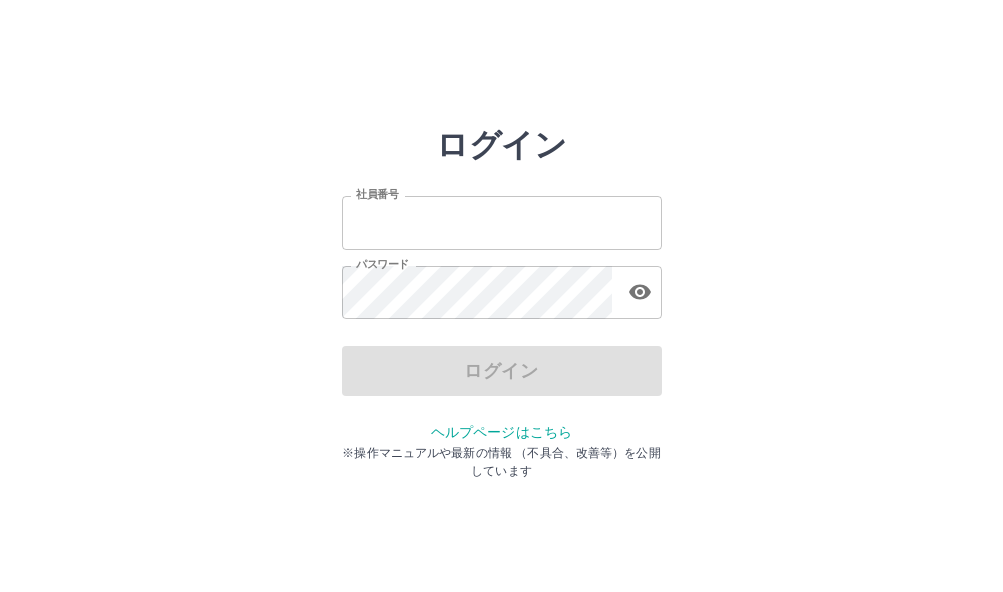 scroll, scrollTop: 0, scrollLeft: 0, axis: both 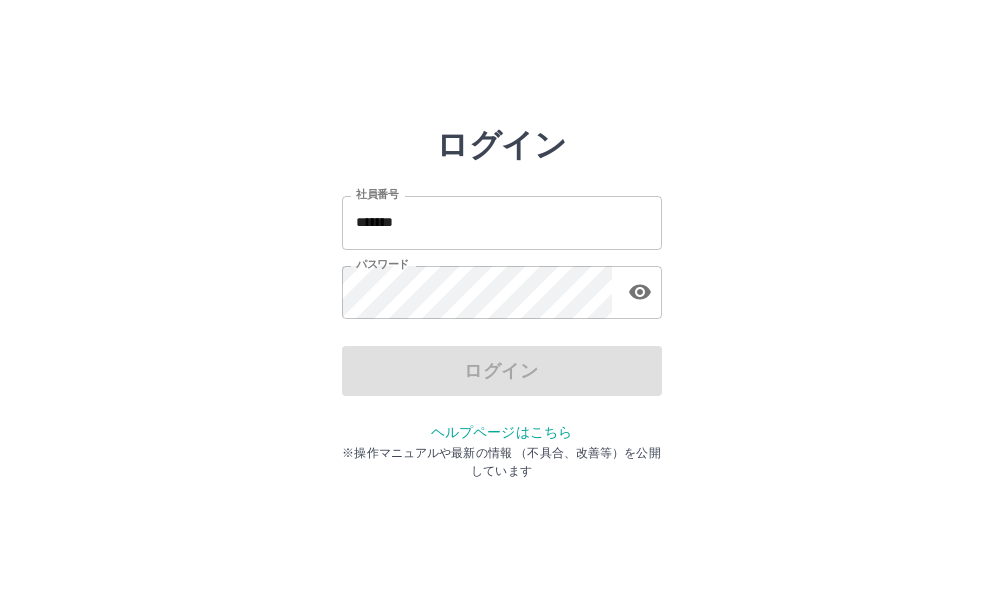 click on "ログイン" at bounding box center [502, 371] 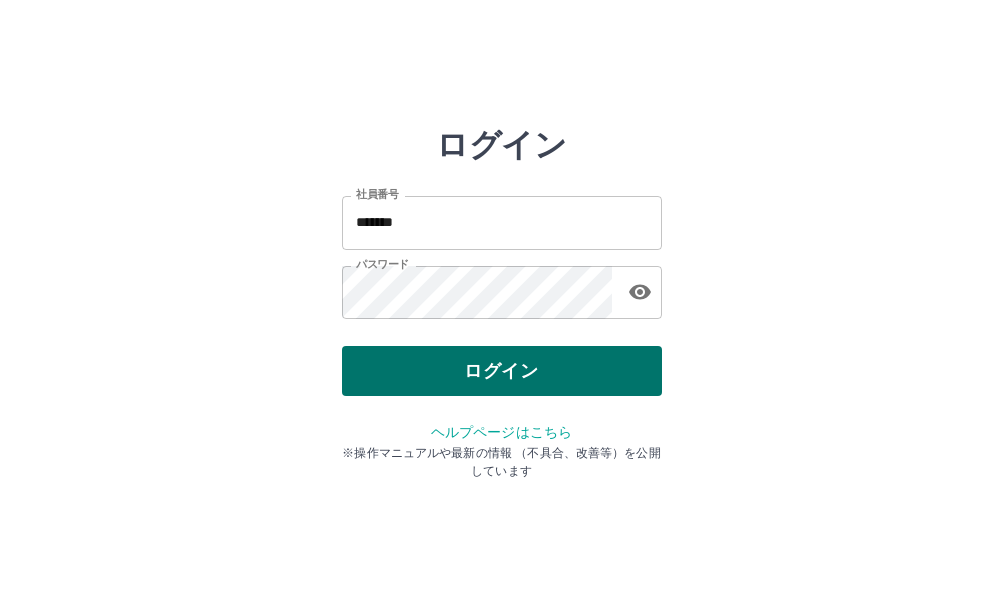 click on "ログイン" at bounding box center (502, 371) 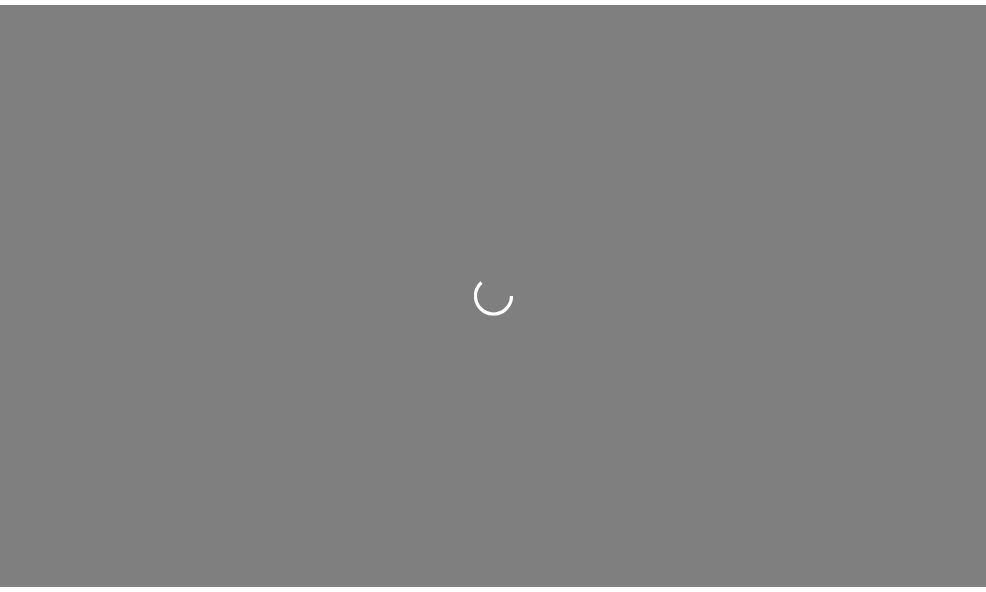 scroll, scrollTop: 0, scrollLeft: 0, axis: both 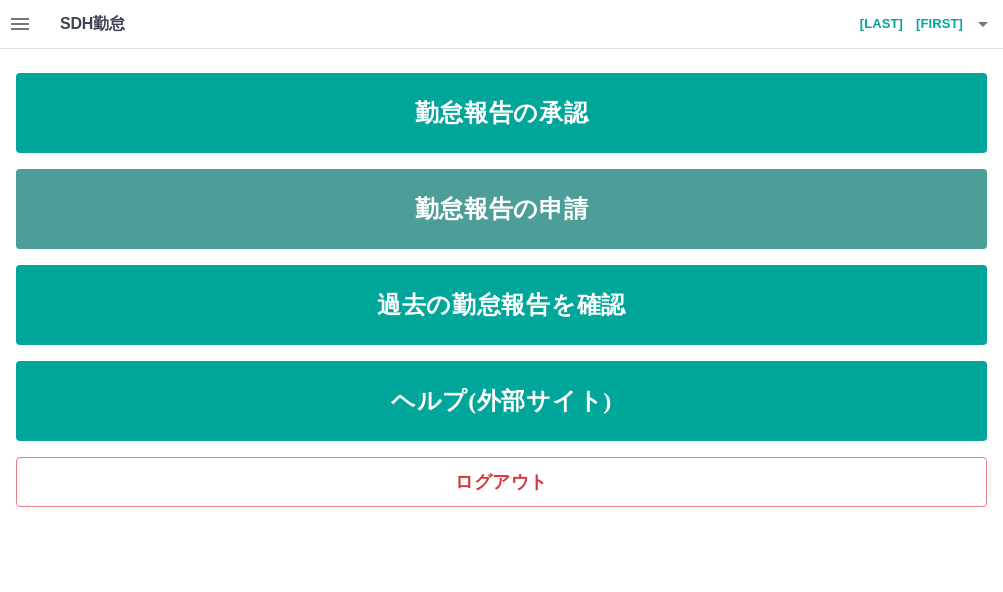 click on "勤怠報告の申請" at bounding box center [501, 209] 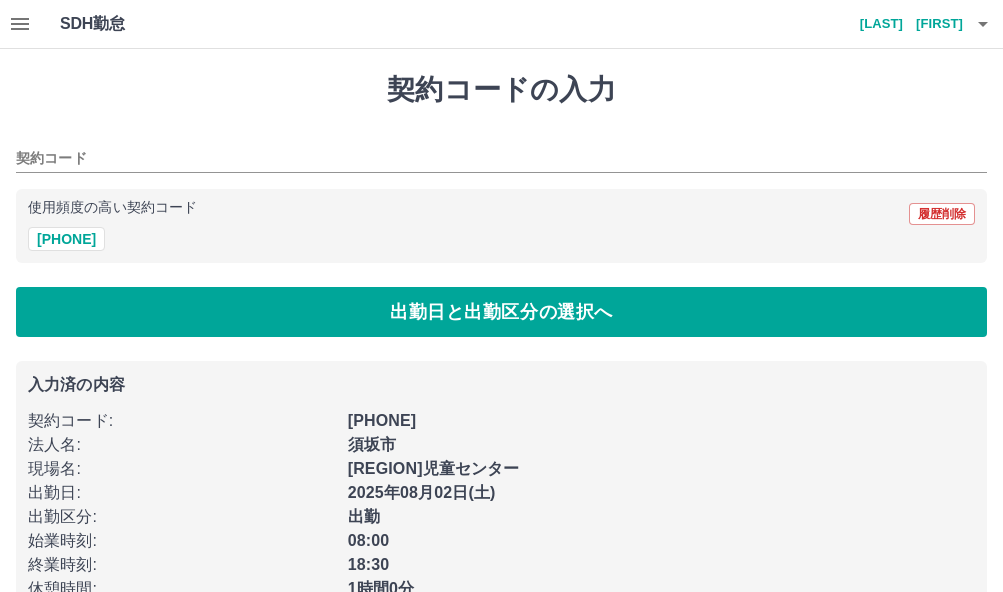 type on "********" 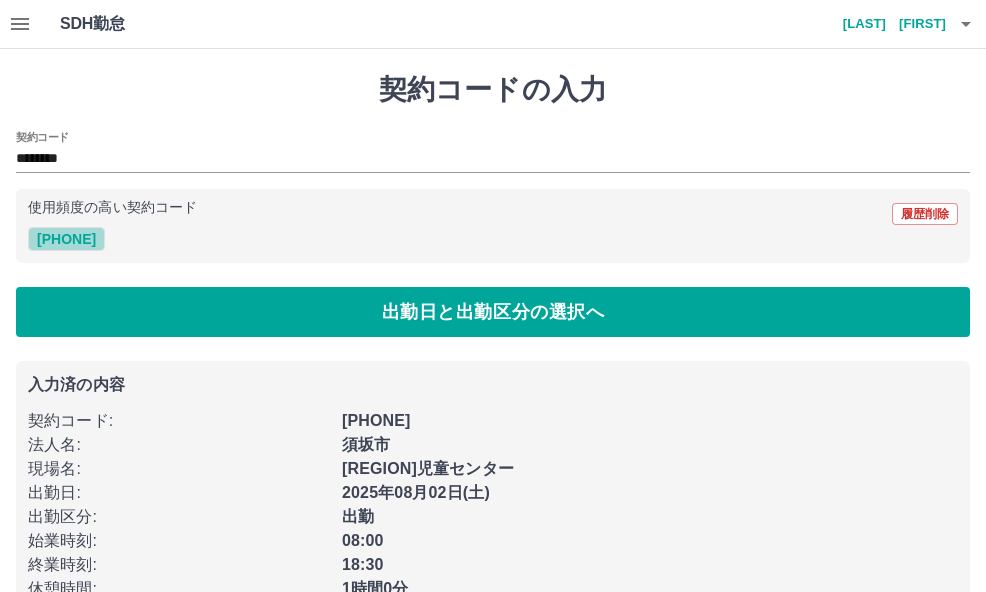 click on "[PHONE]" at bounding box center (66, 239) 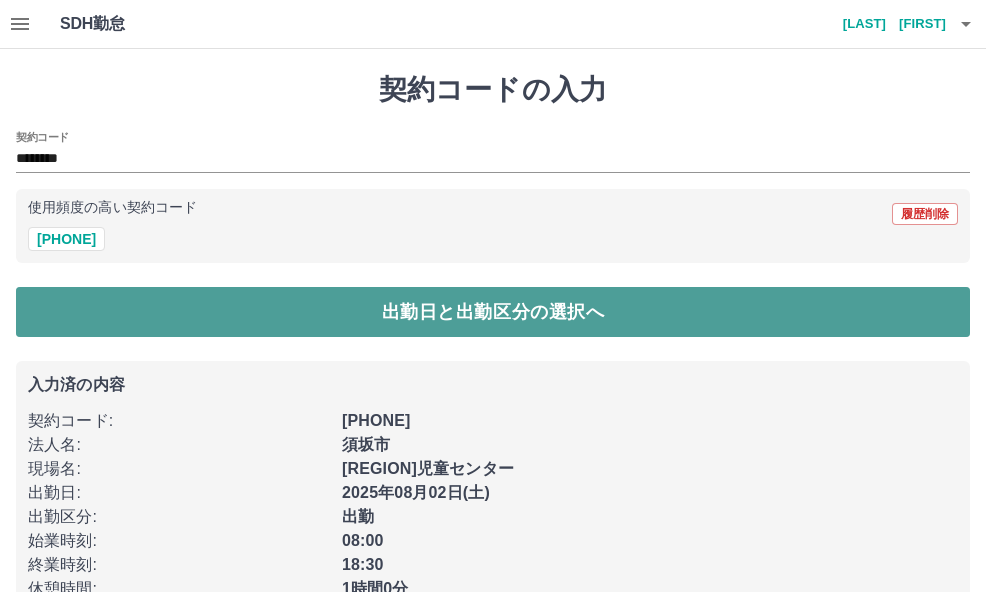 click on "出勤日と出勤区分の選択へ" at bounding box center [493, 312] 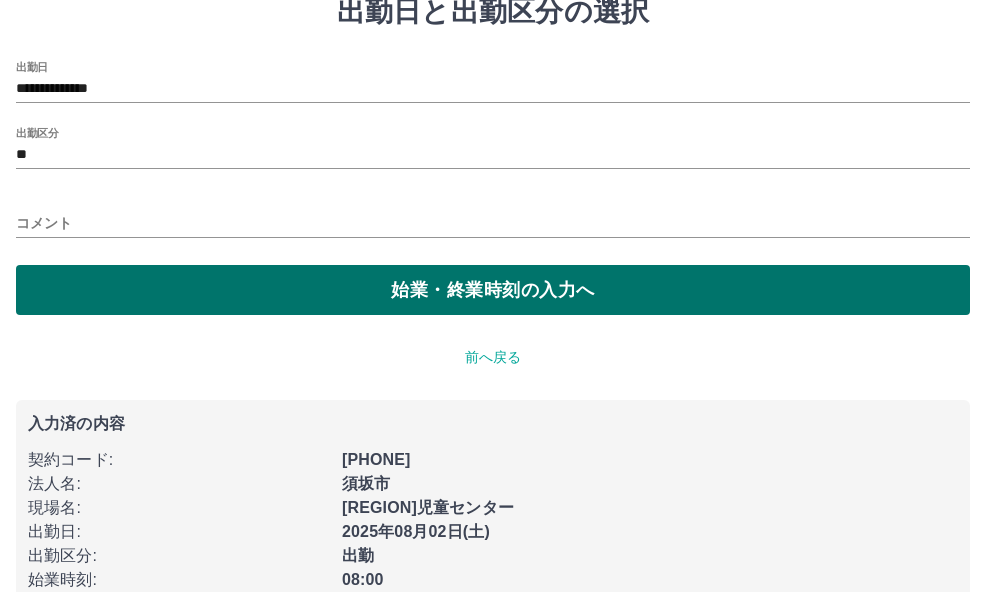 scroll, scrollTop: 166, scrollLeft: 0, axis: vertical 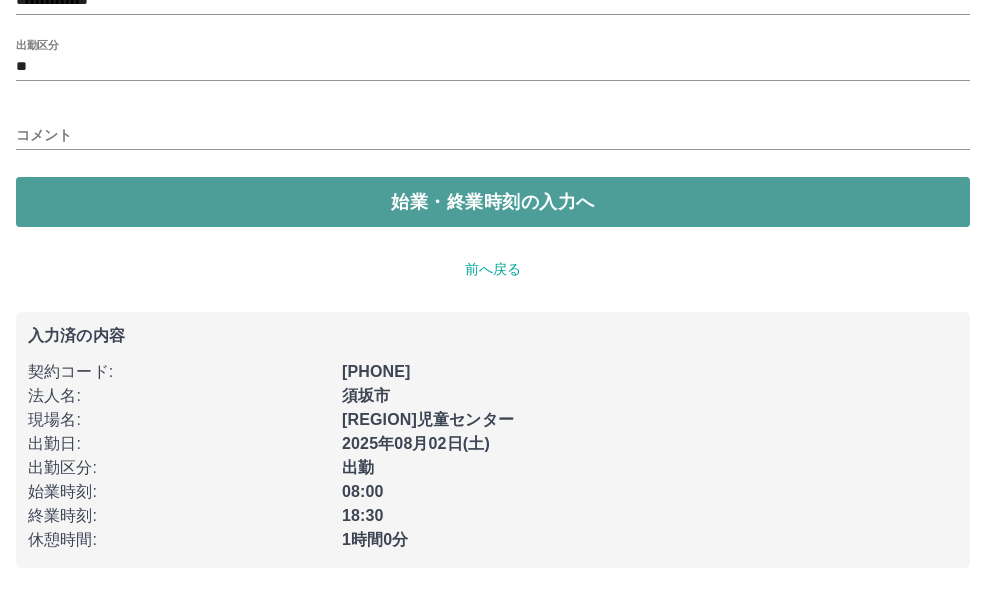 click on "始業・終業時刻の入力へ" at bounding box center (493, 202) 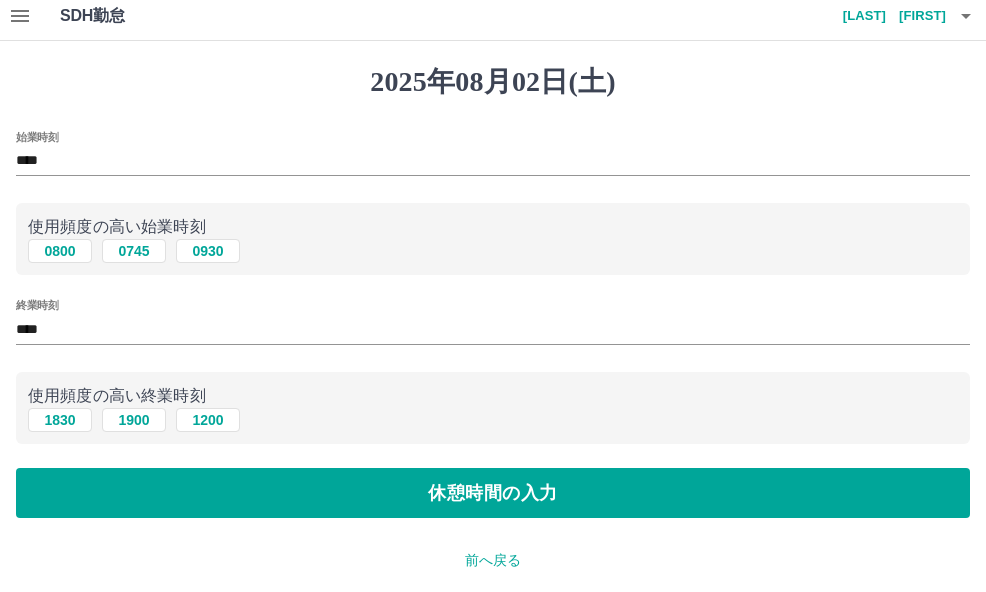 scroll, scrollTop: 0, scrollLeft: 0, axis: both 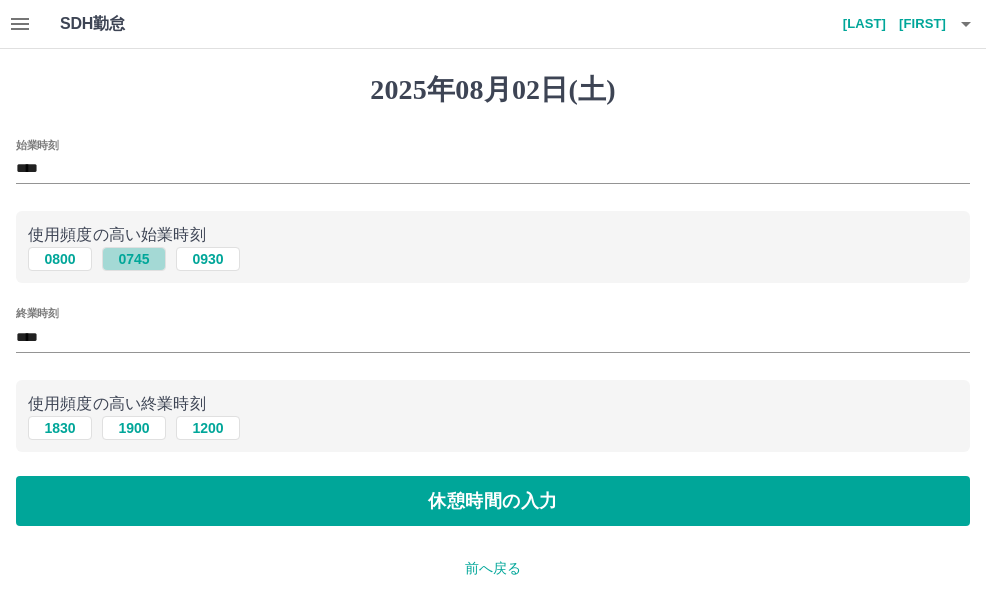 click on "0745" at bounding box center (134, 259) 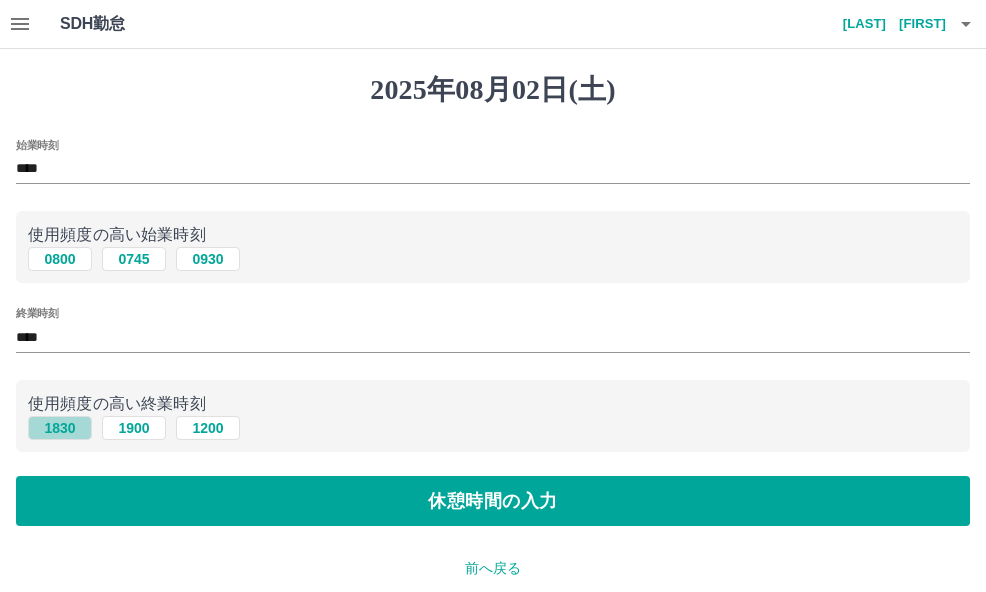 drag, startPoint x: 53, startPoint y: 430, endPoint x: 72, endPoint y: 432, distance: 19.104973 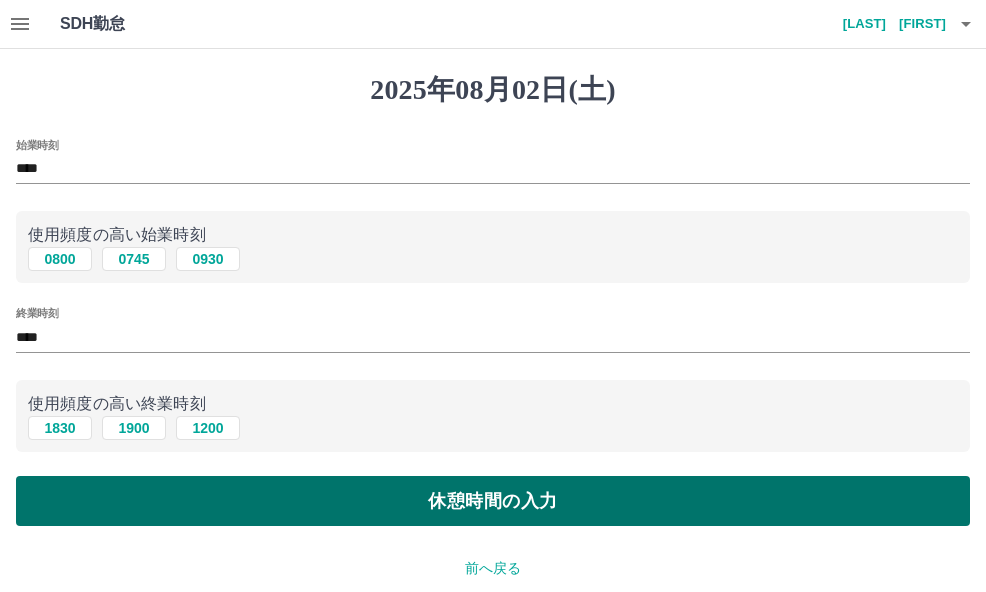 click on "休憩時間の入力" at bounding box center (493, 501) 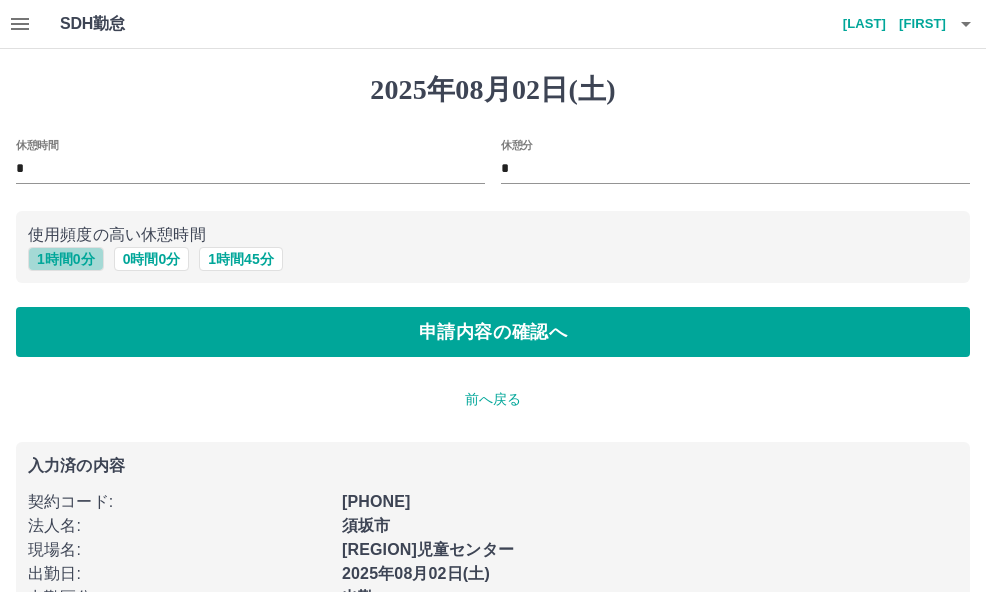 click on "1 時間 0 分" at bounding box center (66, 259) 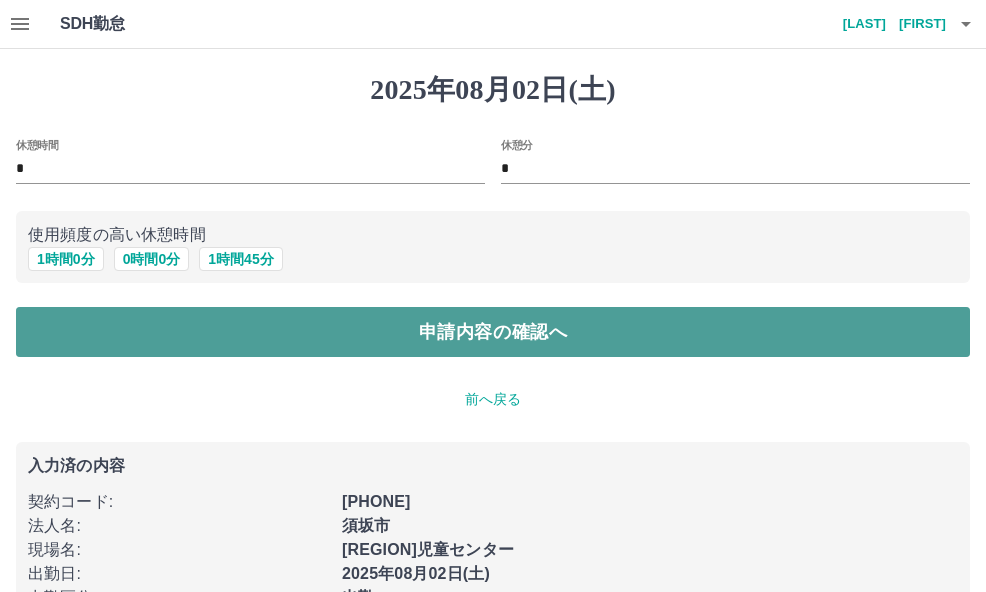 click on "申請内容の確認へ" at bounding box center [493, 332] 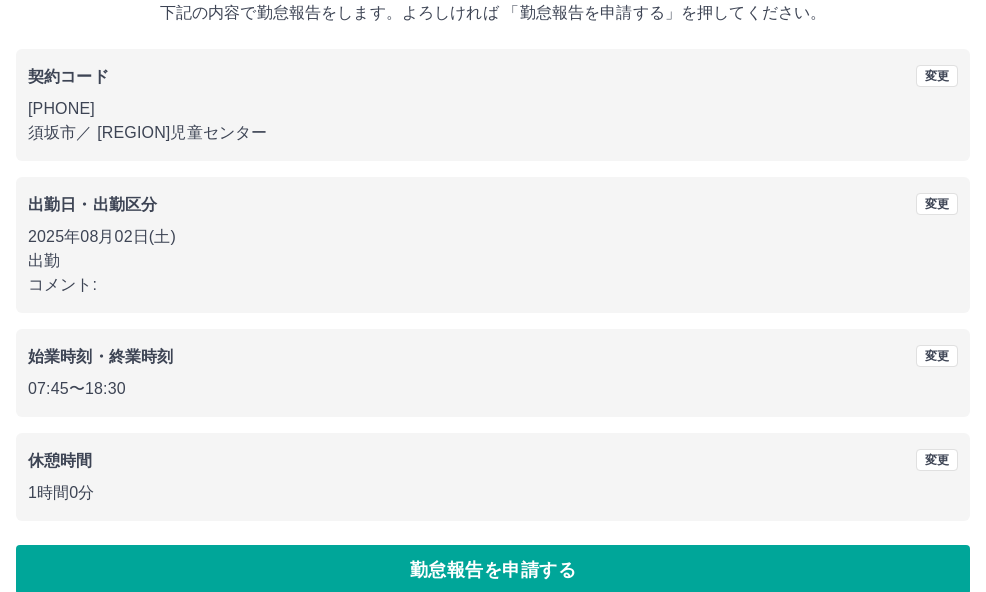 scroll, scrollTop: 157, scrollLeft: 0, axis: vertical 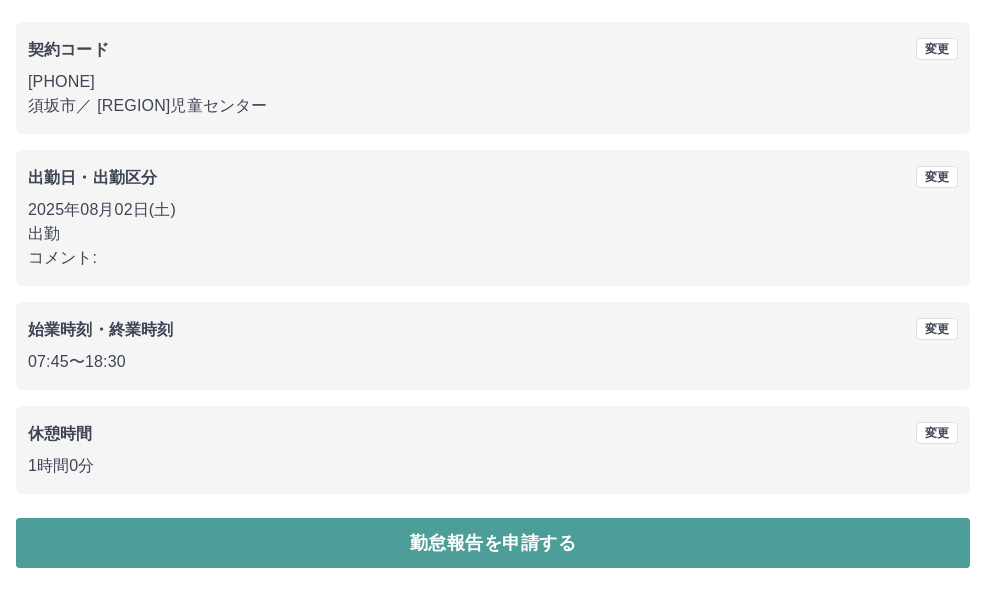 click on "勤怠報告を申請する" at bounding box center (493, 543) 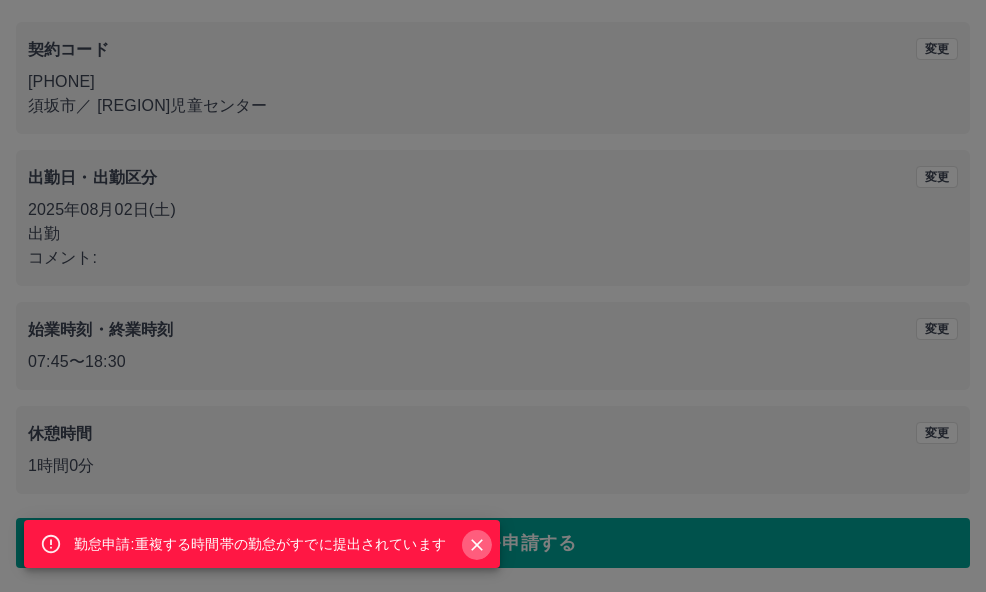 click 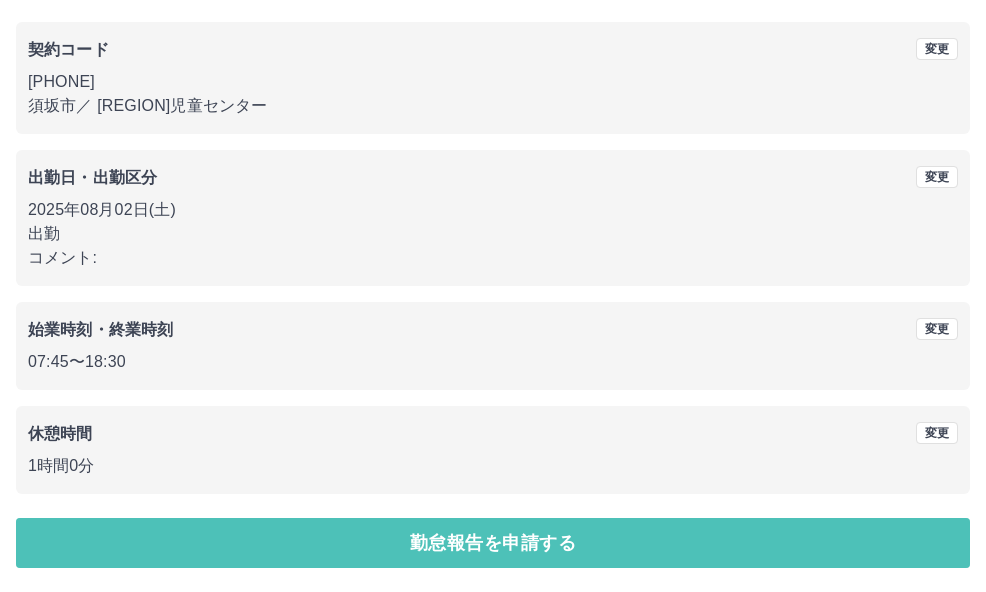 click on "勤怠報告を申請する" at bounding box center (493, 543) 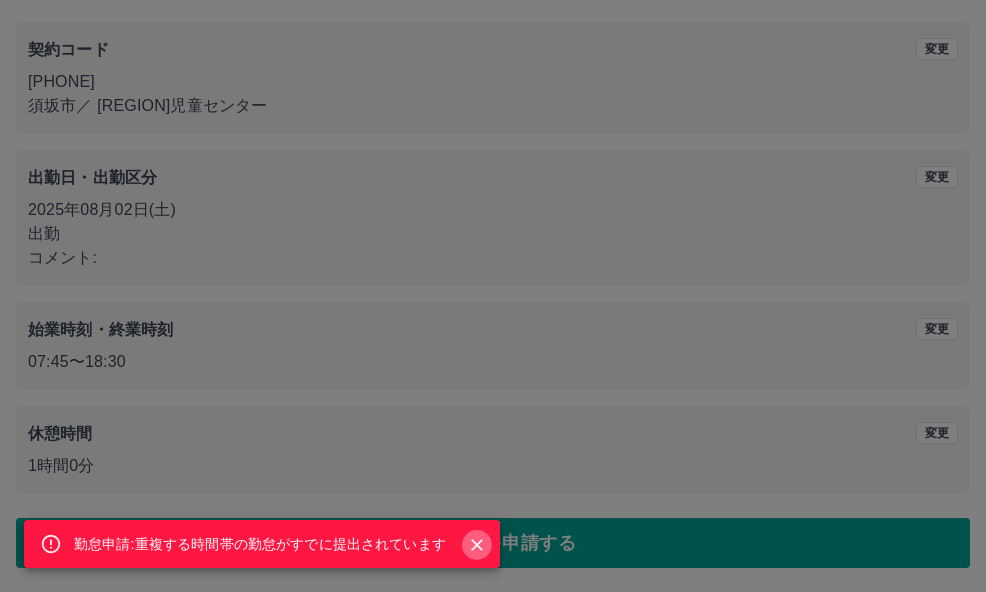 click 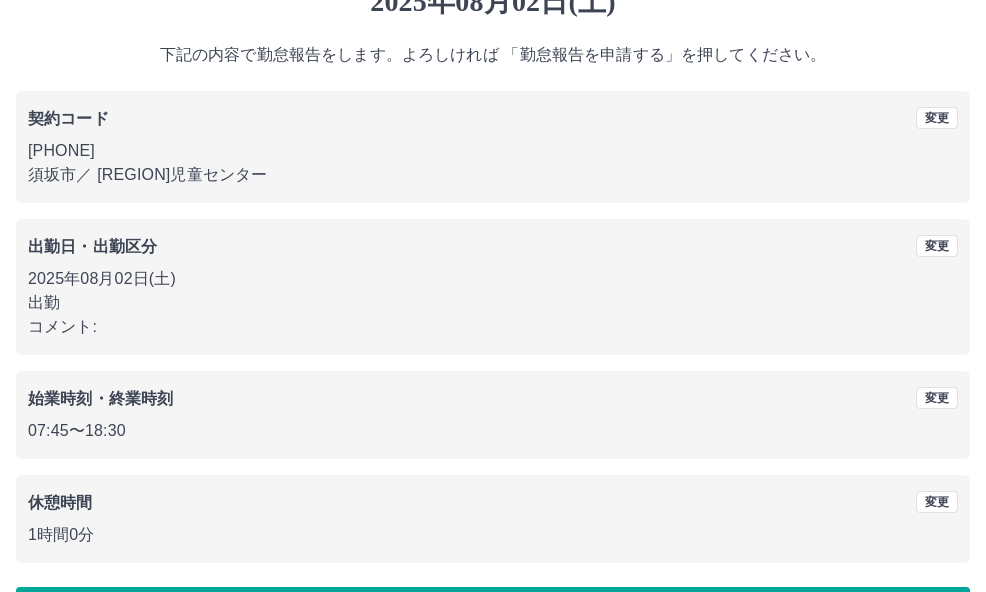 scroll, scrollTop: 0, scrollLeft: 0, axis: both 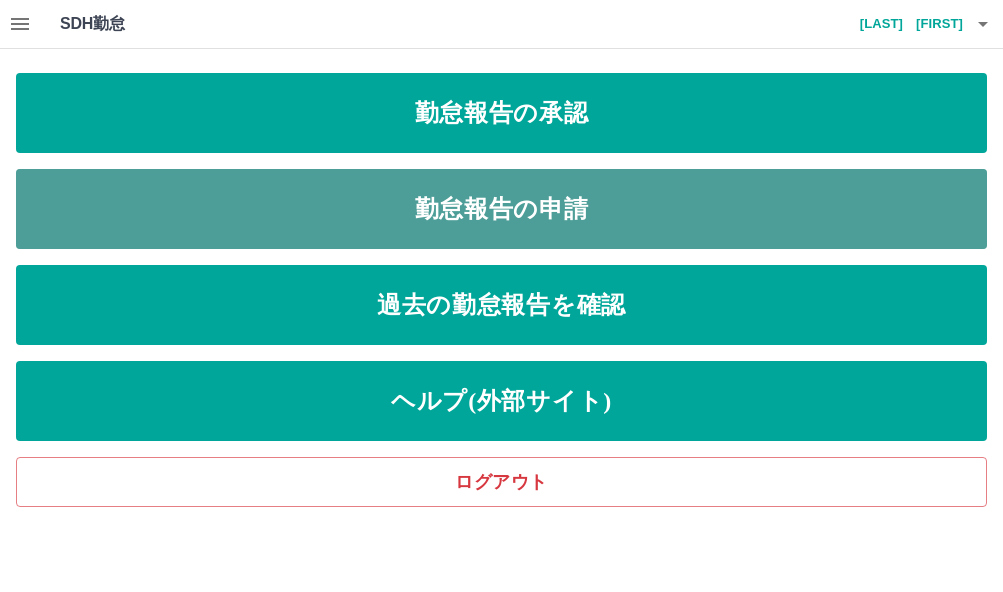 click on "勤怠報告の申請" at bounding box center (501, 209) 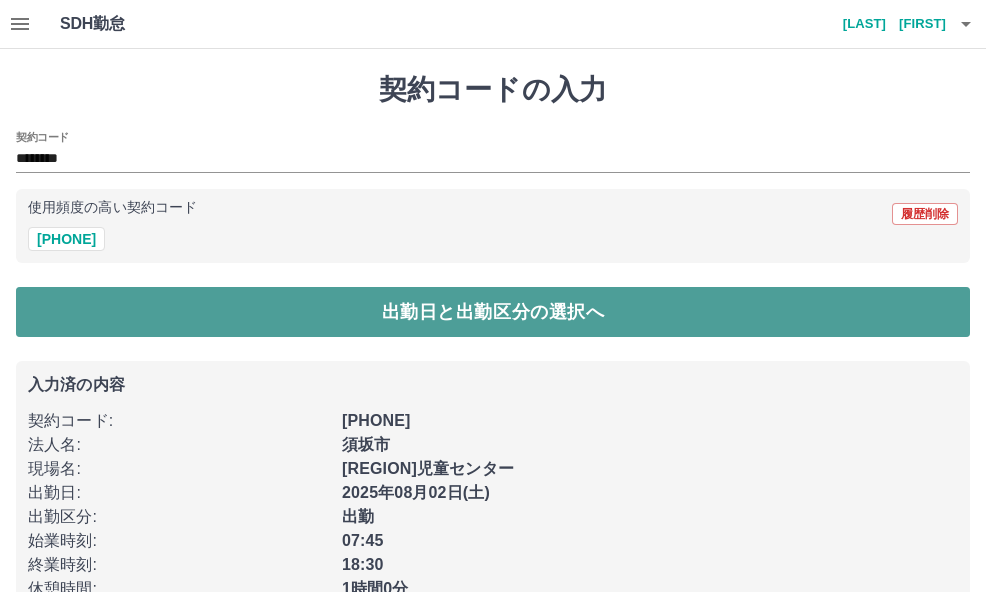 click on "出勤日と出勤区分の選択へ" at bounding box center [493, 312] 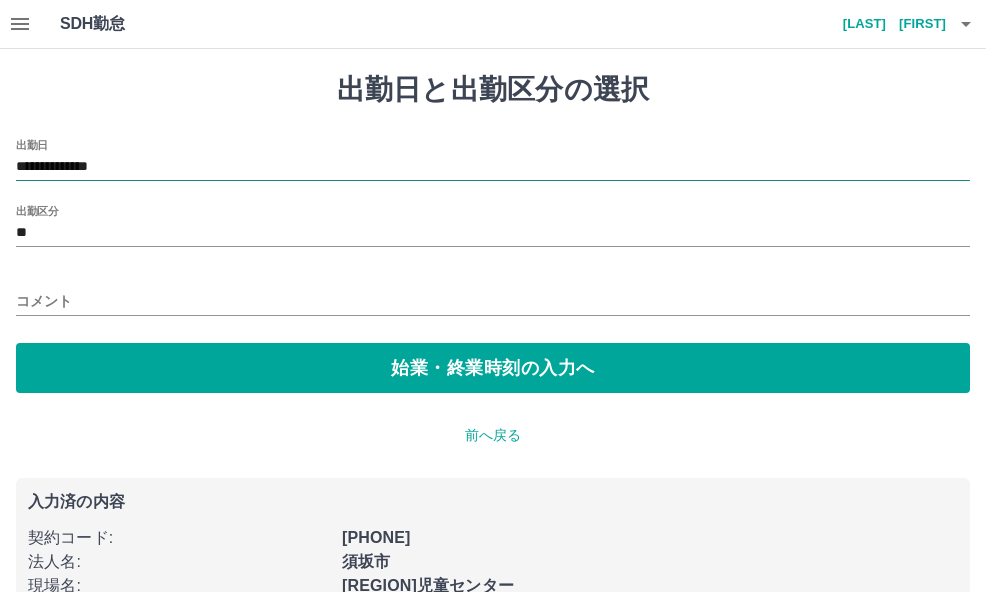 click on "**********" at bounding box center (493, 167) 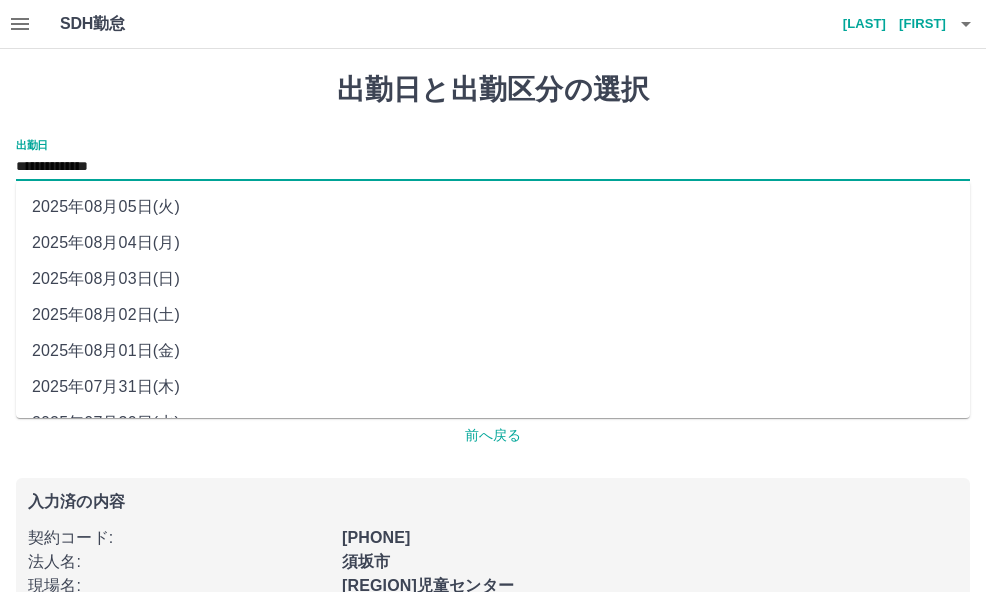 click on "2025年08月04日(月)" at bounding box center [493, 243] 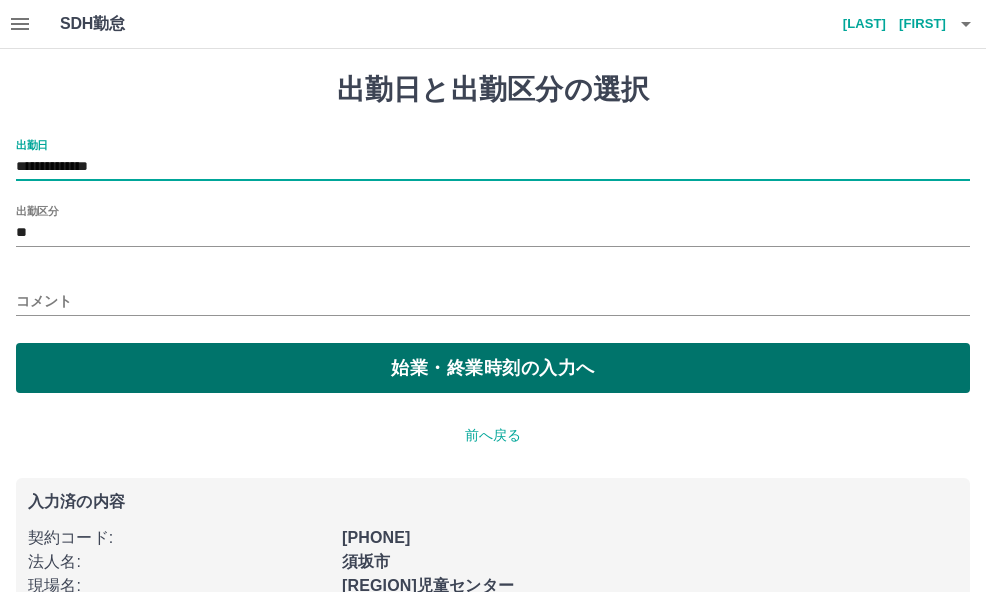 click on "始業・終業時刻の入力へ" at bounding box center [493, 368] 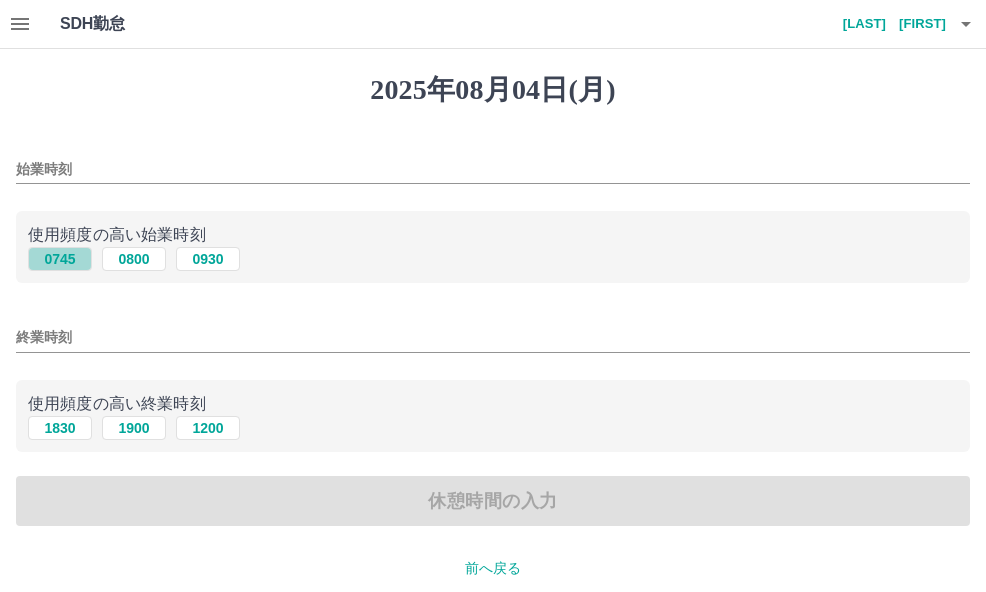 click on "0745" at bounding box center (60, 259) 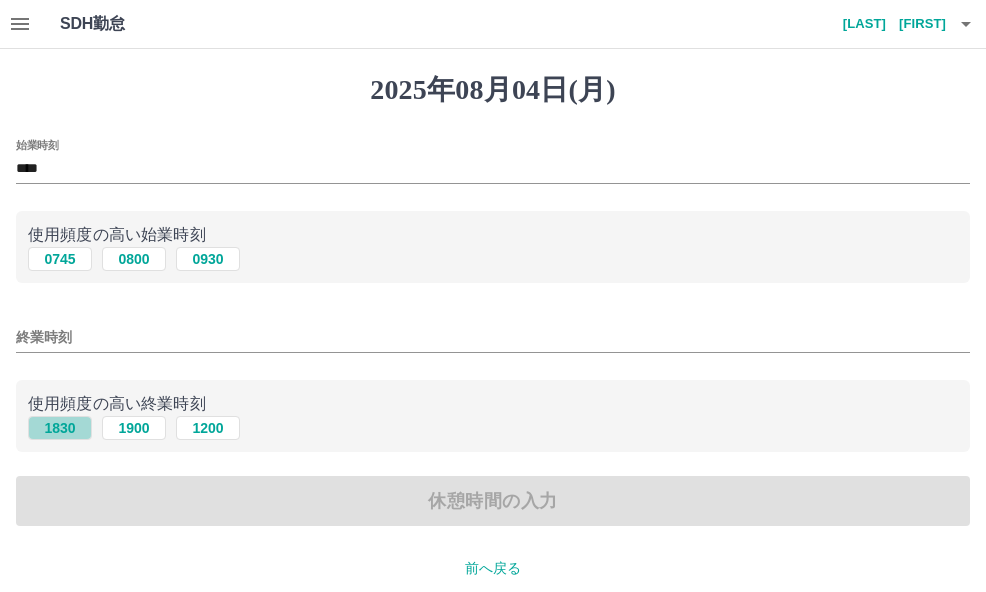 click on "1830" at bounding box center [60, 428] 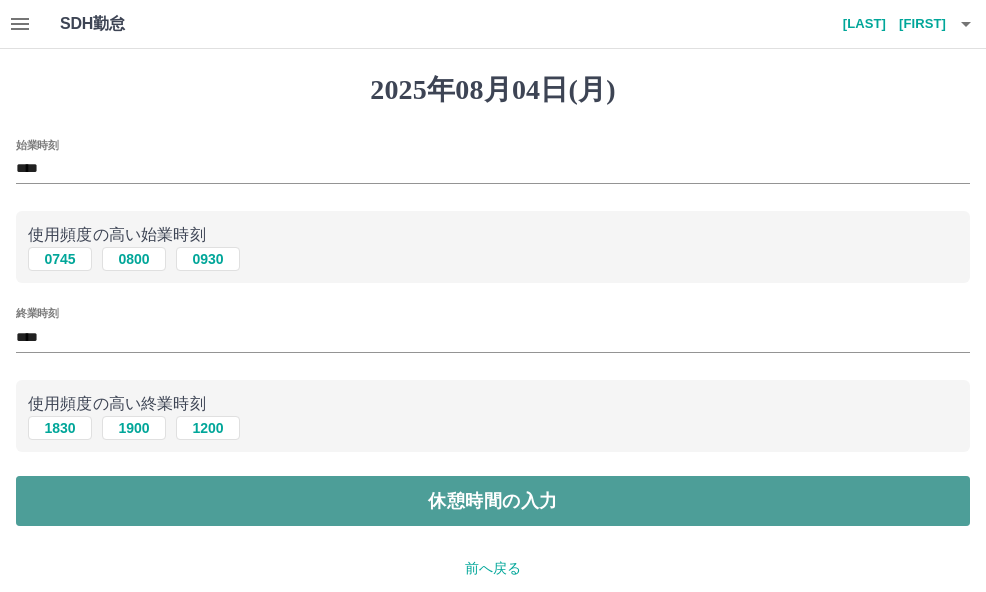 click on "休憩時間の入力" at bounding box center (493, 501) 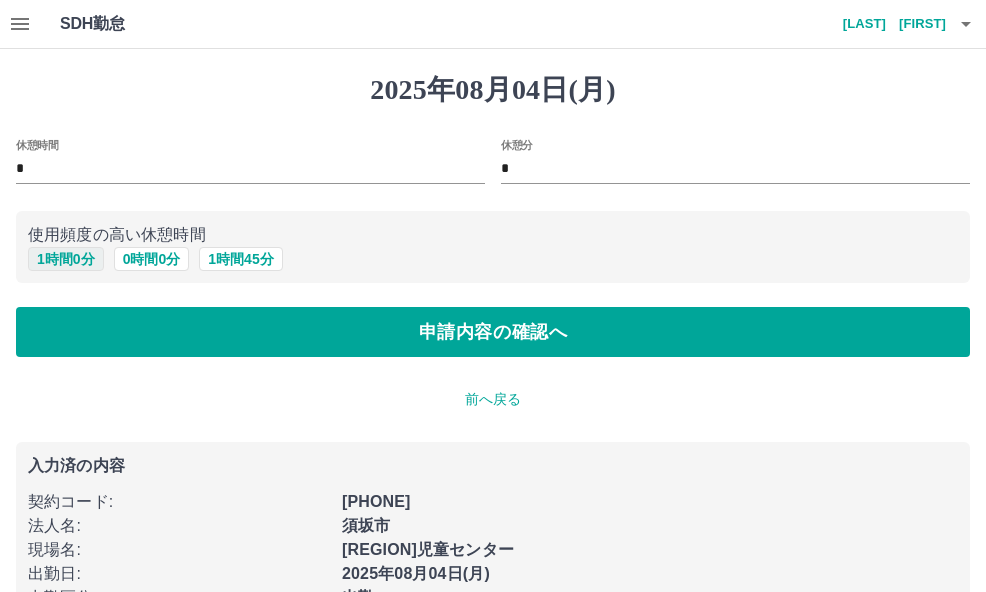 click on "1 時間 0 分" at bounding box center (66, 259) 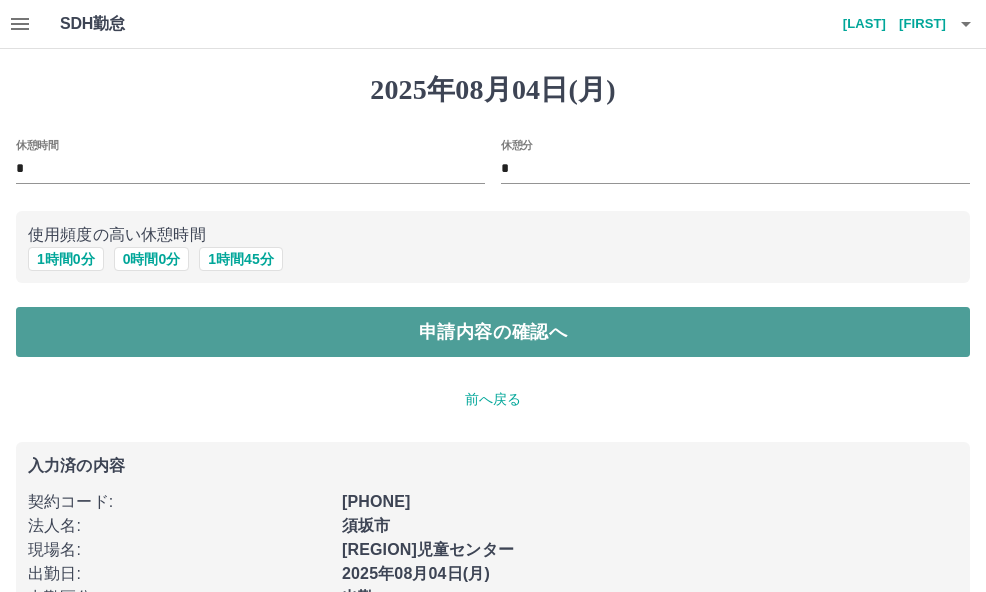 click on "申請内容の確認へ" at bounding box center (493, 332) 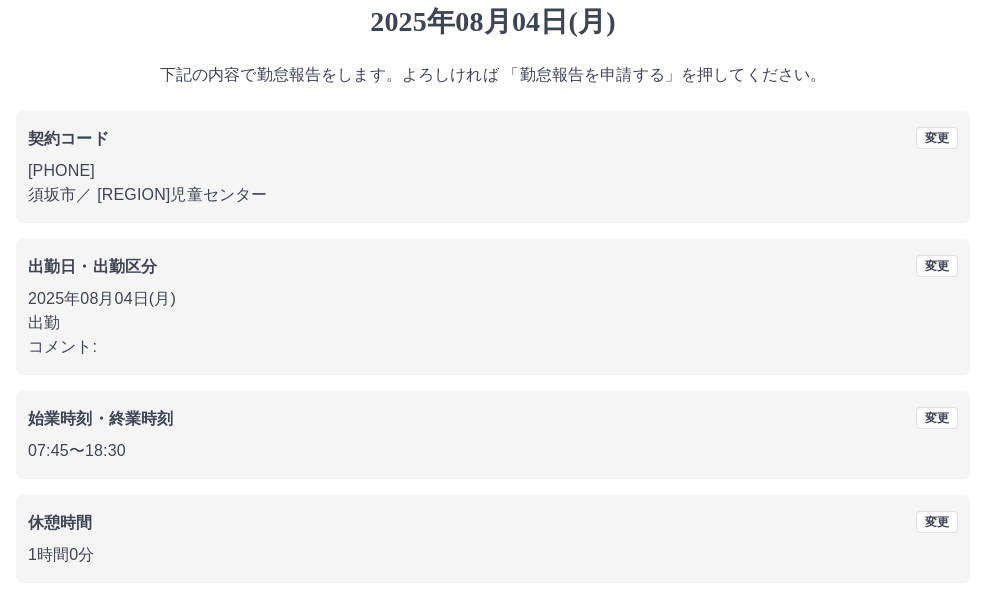 scroll, scrollTop: 157, scrollLeft: 0, axis: vertical 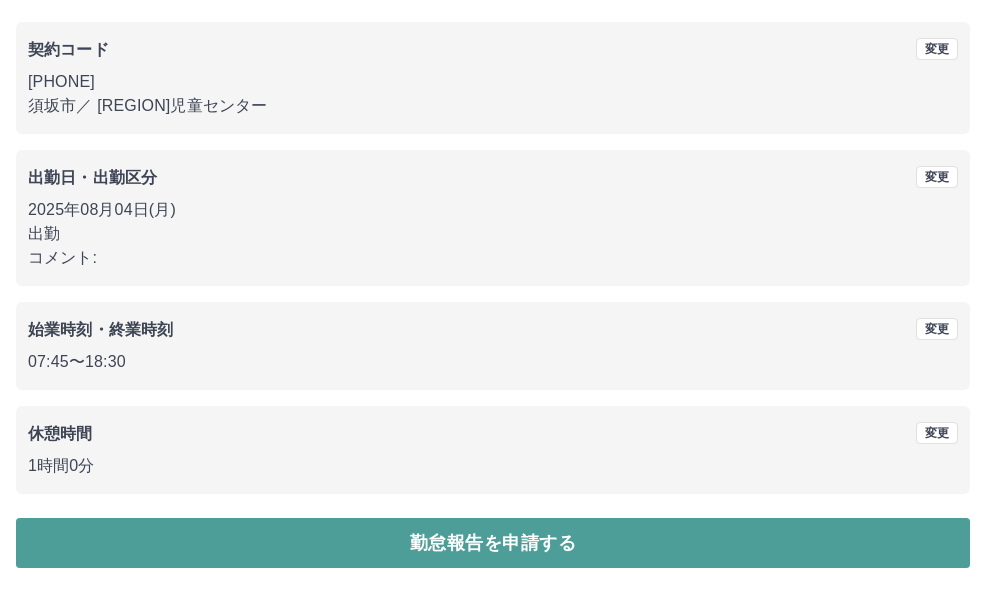 click on "勤怠報告を申請する" at bounding box center (493, 543) 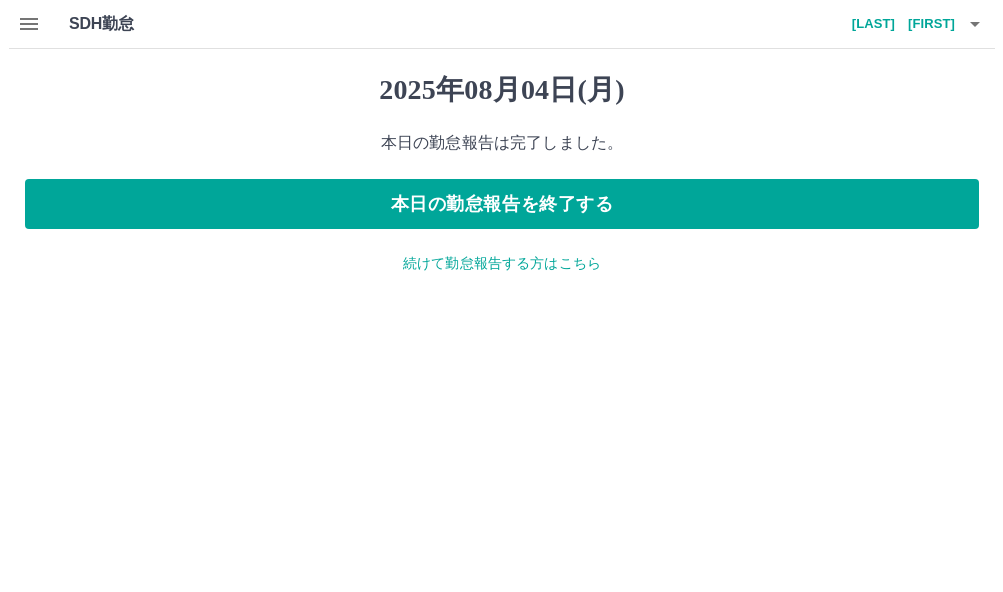 scroll, scrollTop: 0, scrollLeft: 0, axis: both 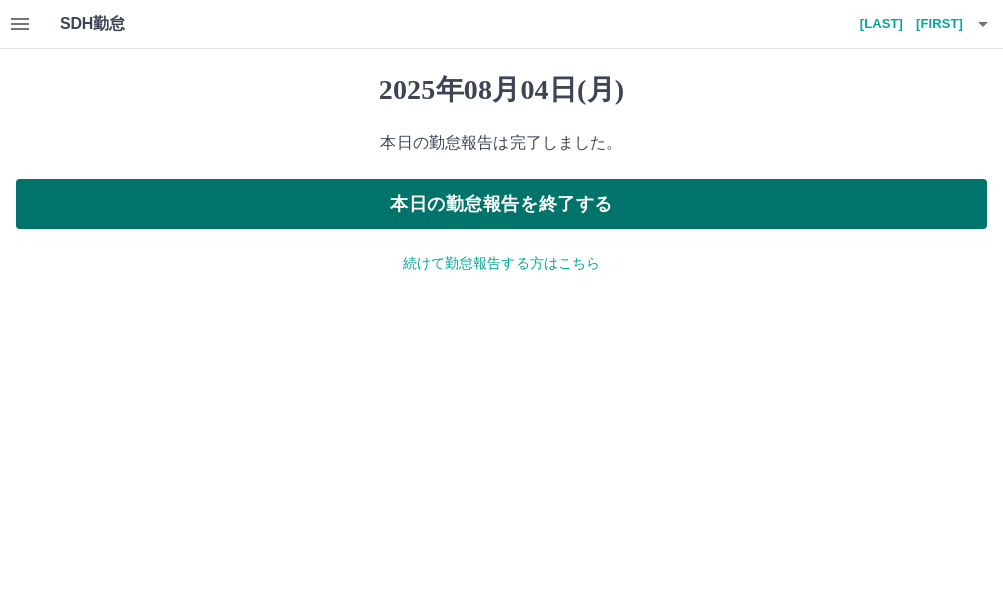 click on "本日の勤怠報告を終了する" at bounding box center (501, 204) 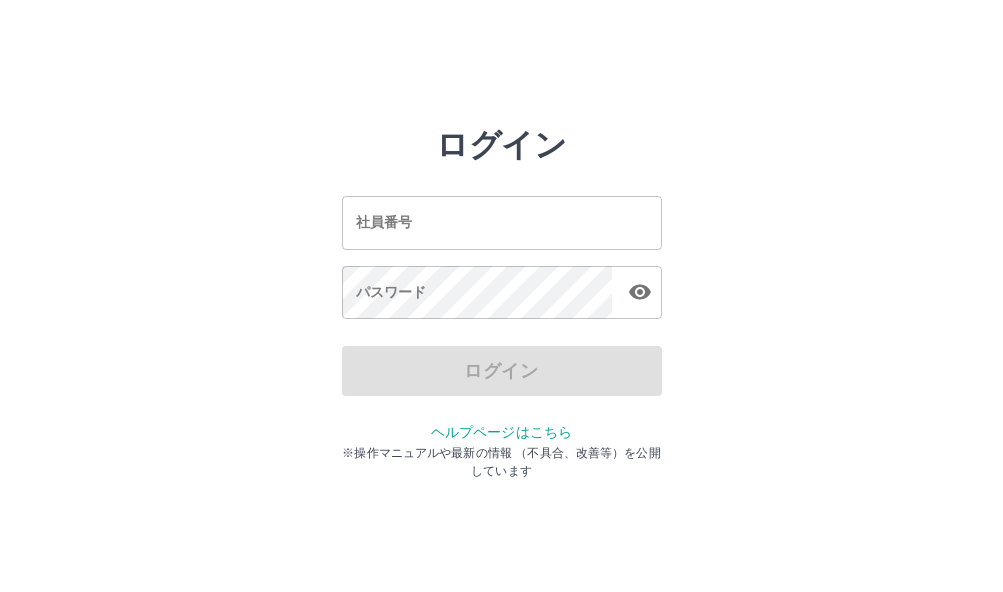 scroll, scrollTop: 0, scrollLeft: 0, axis: both 